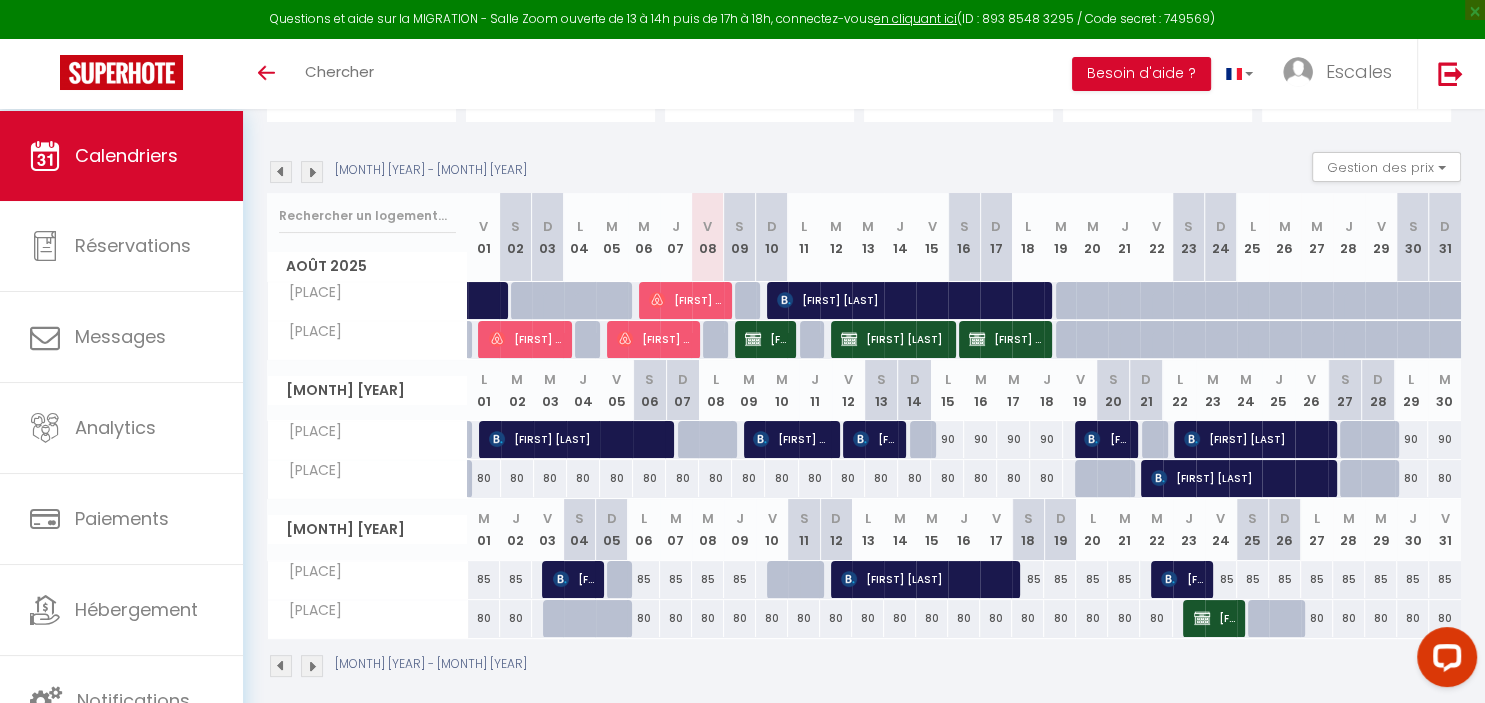scroll, scrollTop: 218, scrollLeft: 0, axis: vertical 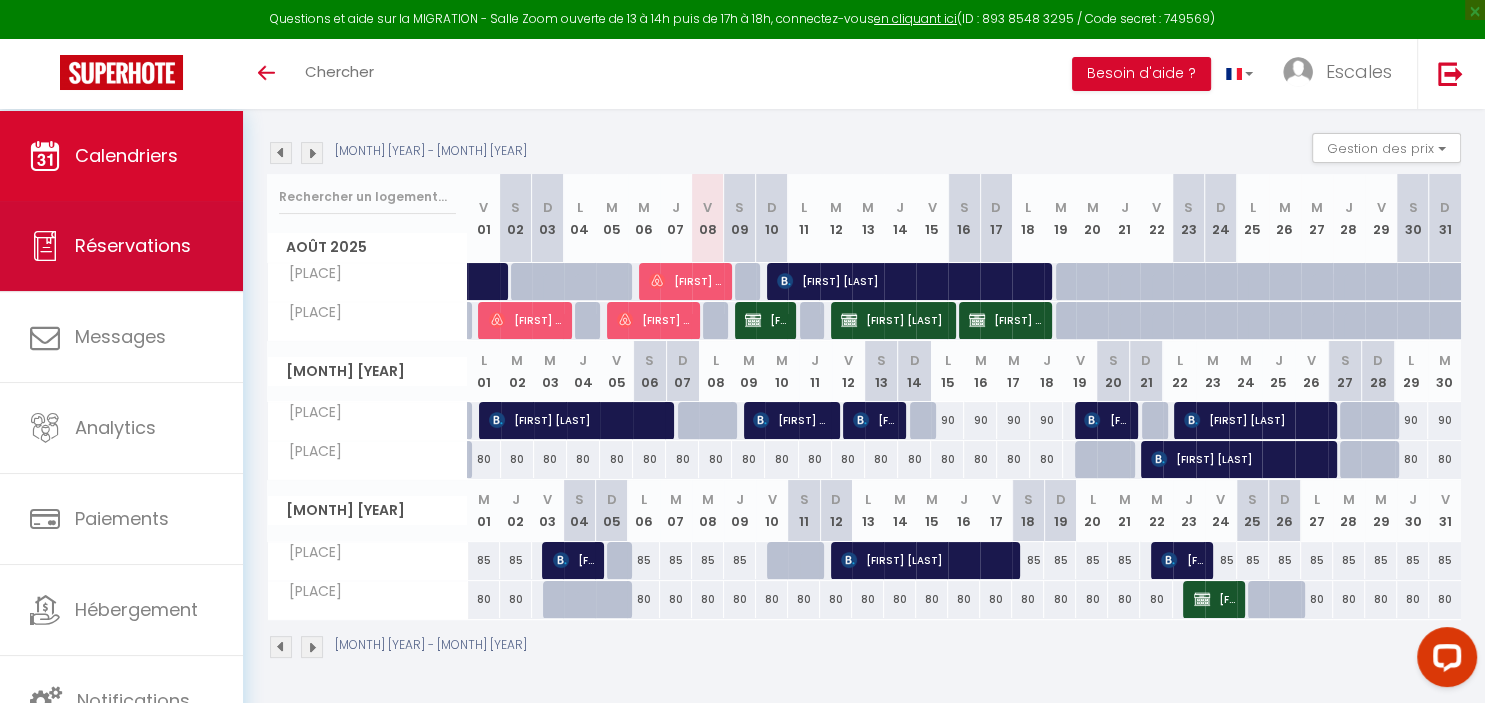click on "Réservations" at bounding box center [121, 246] 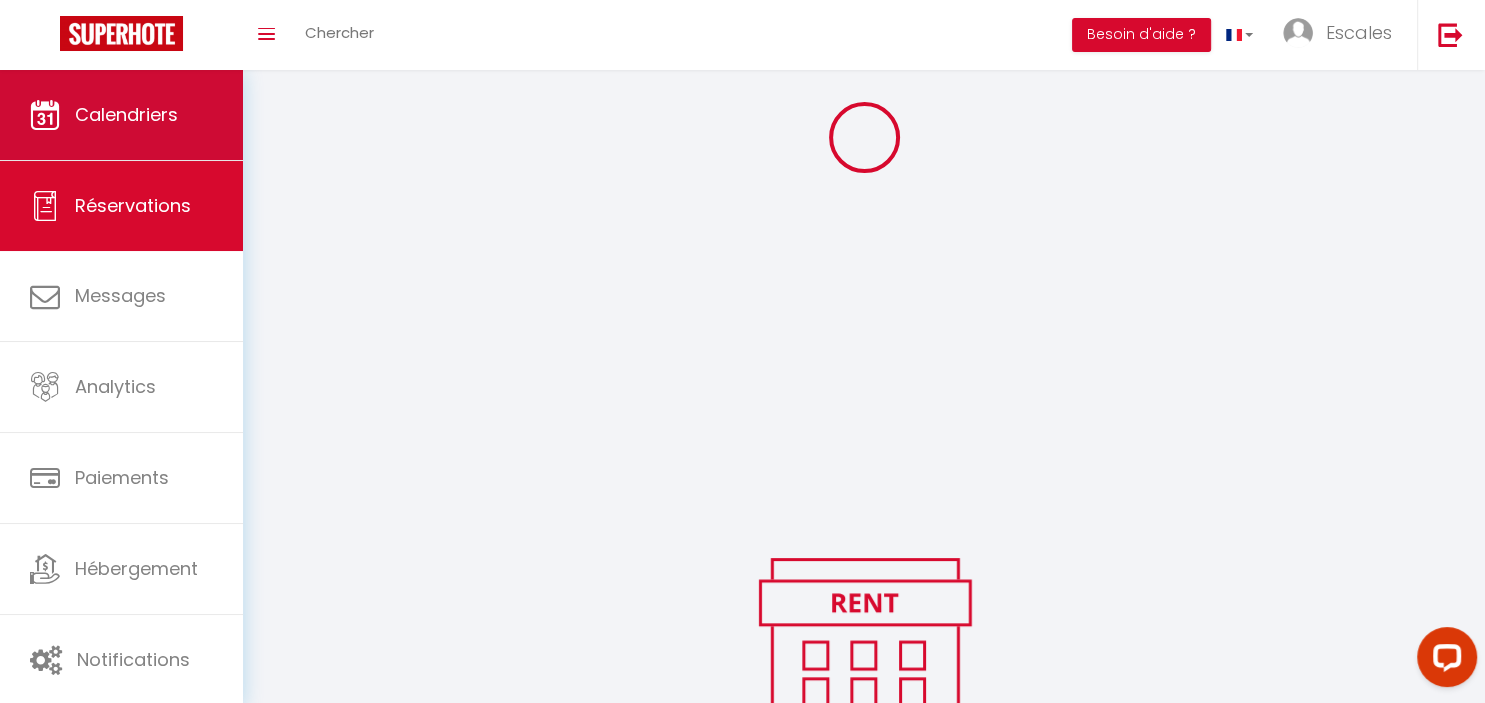 scroll, scrollTop: 107, scrollLeft: 0, axis: vertical 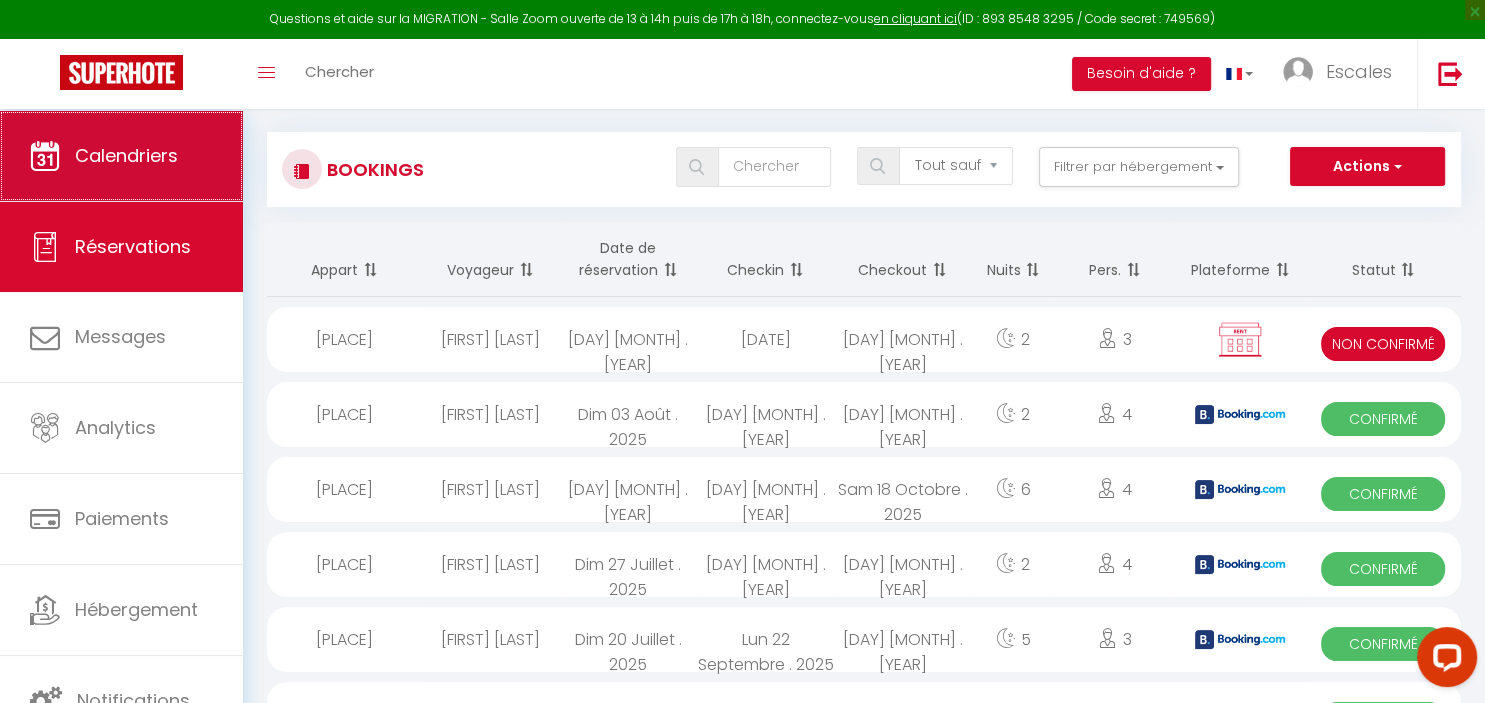 click on "Calendriers" at bounding box center [126, 155] 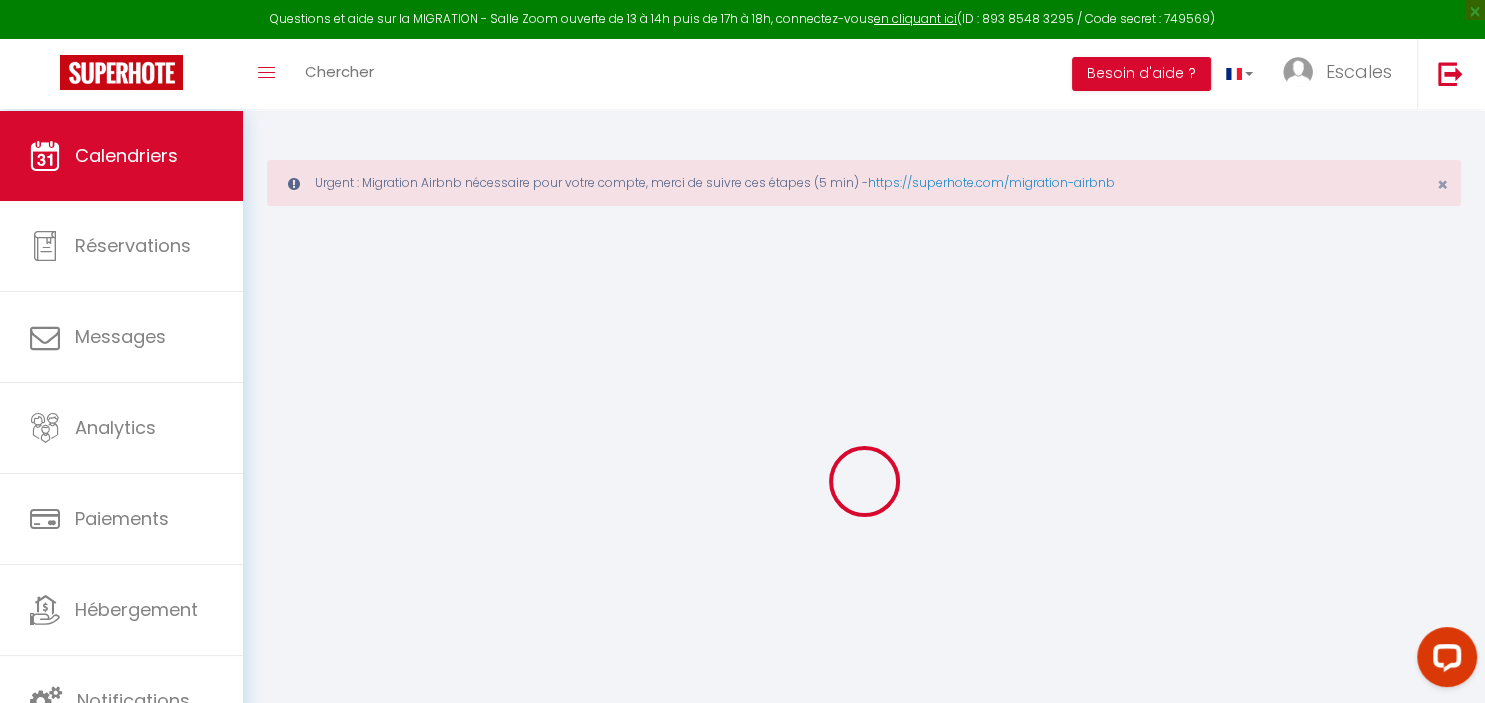 select 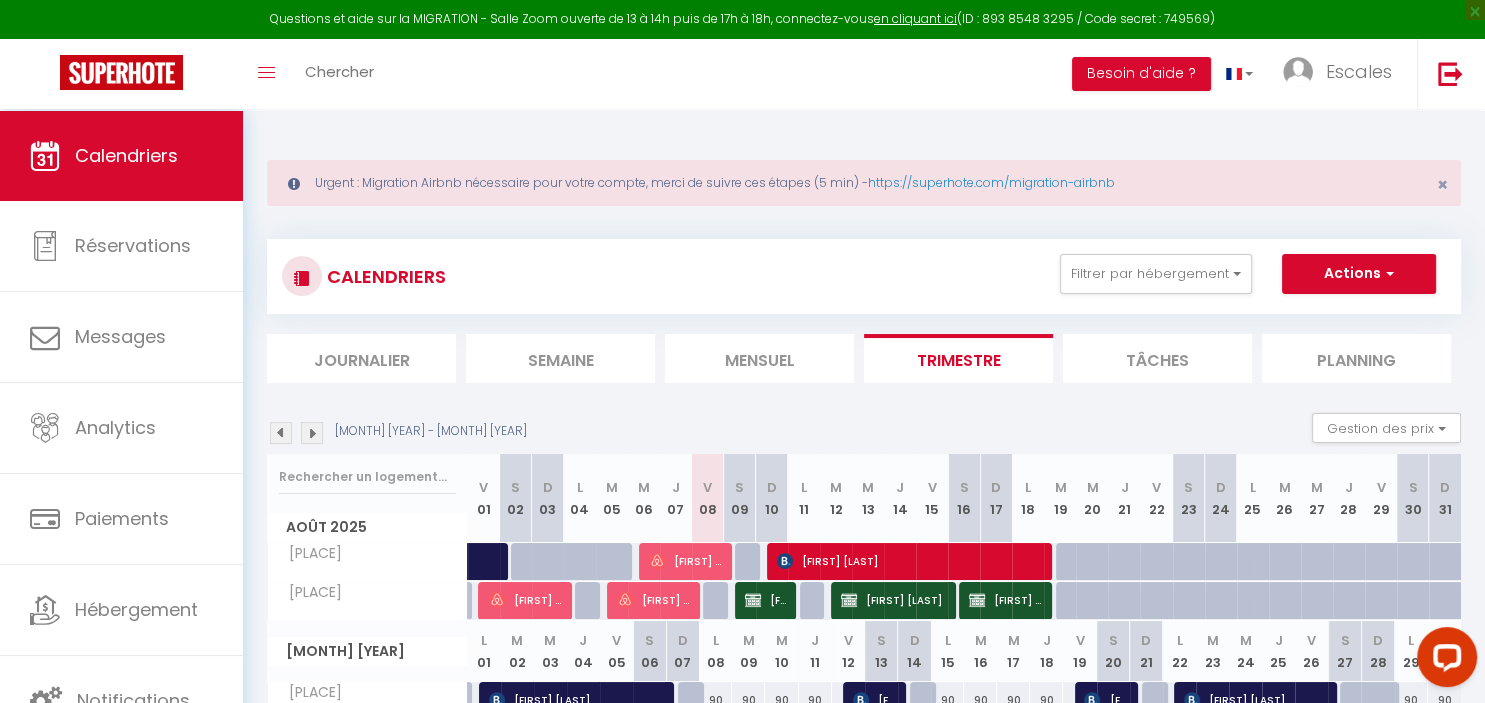 click on "[FIRST] [LAST]" at bounding box center [910, 561] 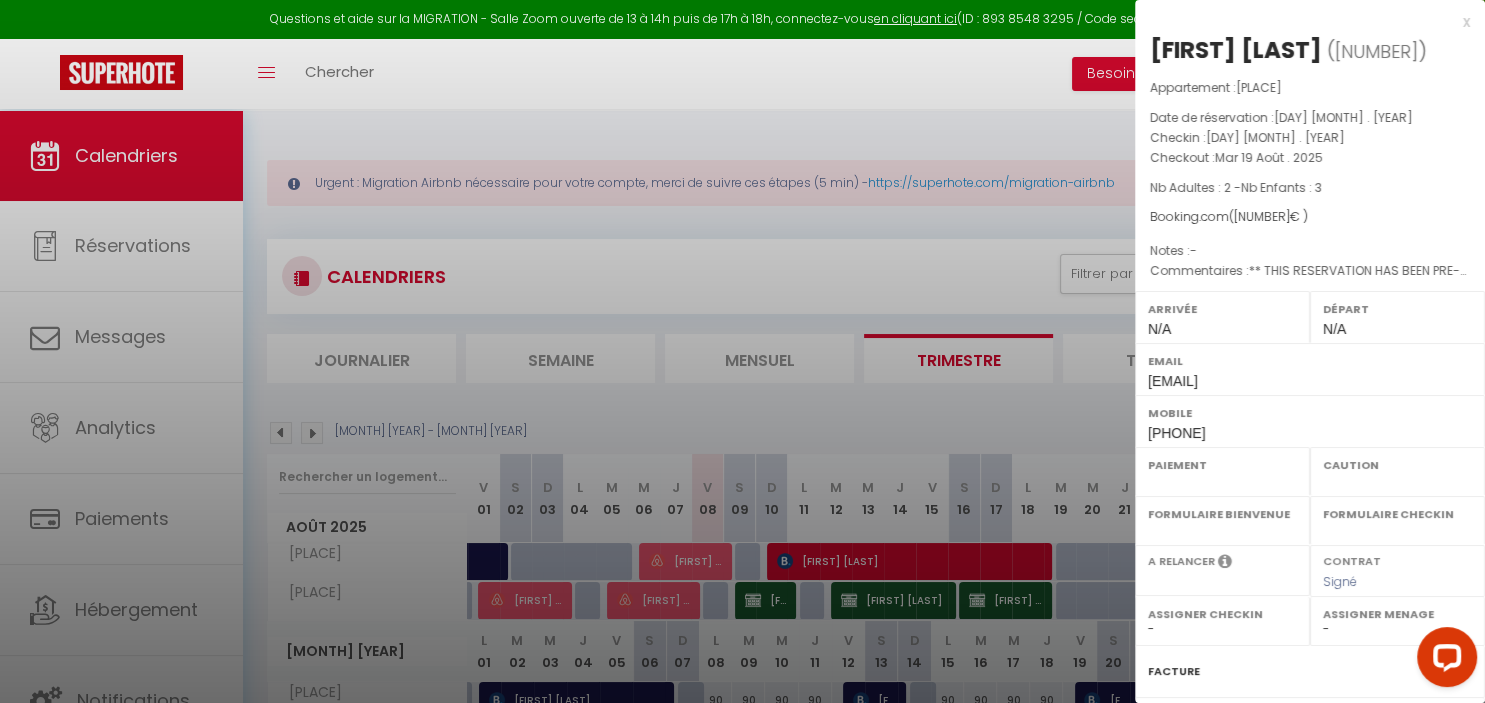 select on "OK" 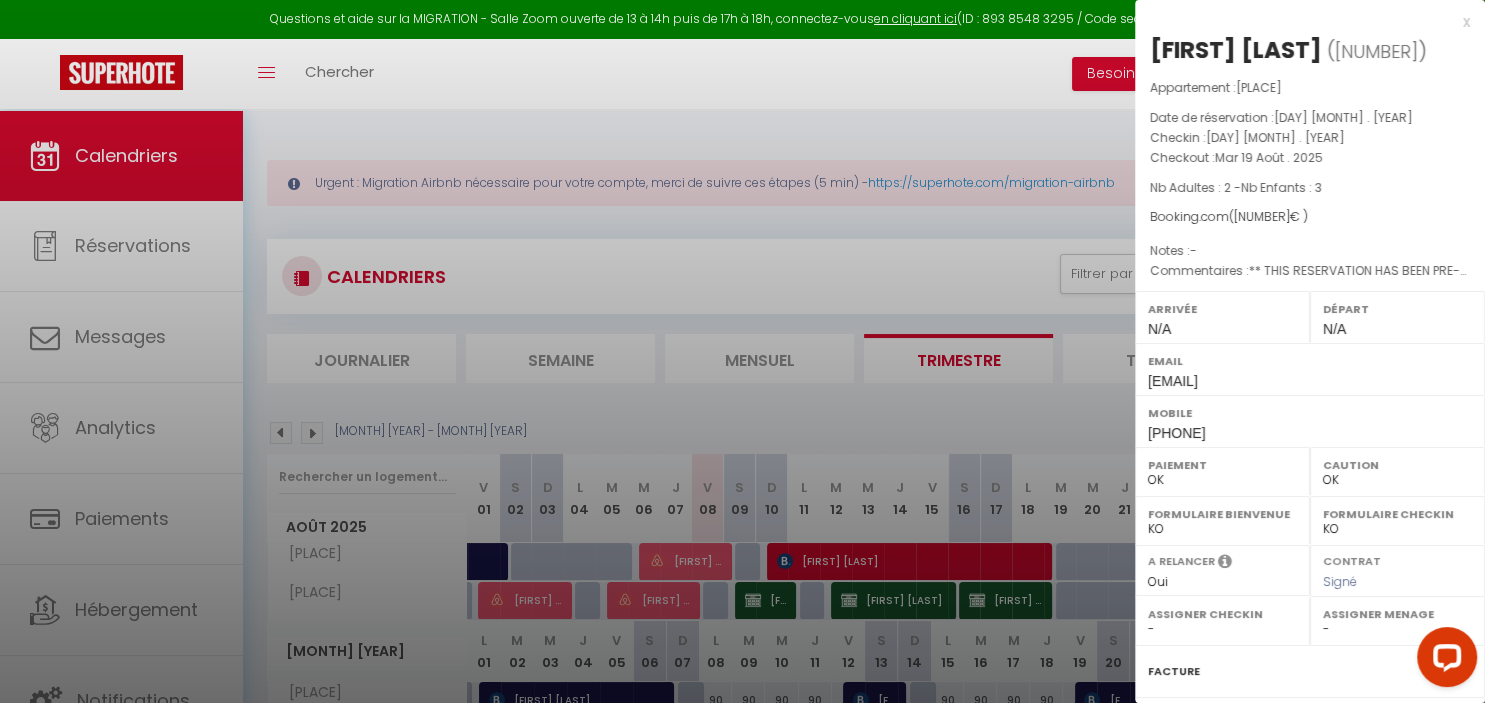 scroll, scrollTop: 305, scrollLeft: 0, axis: vertical 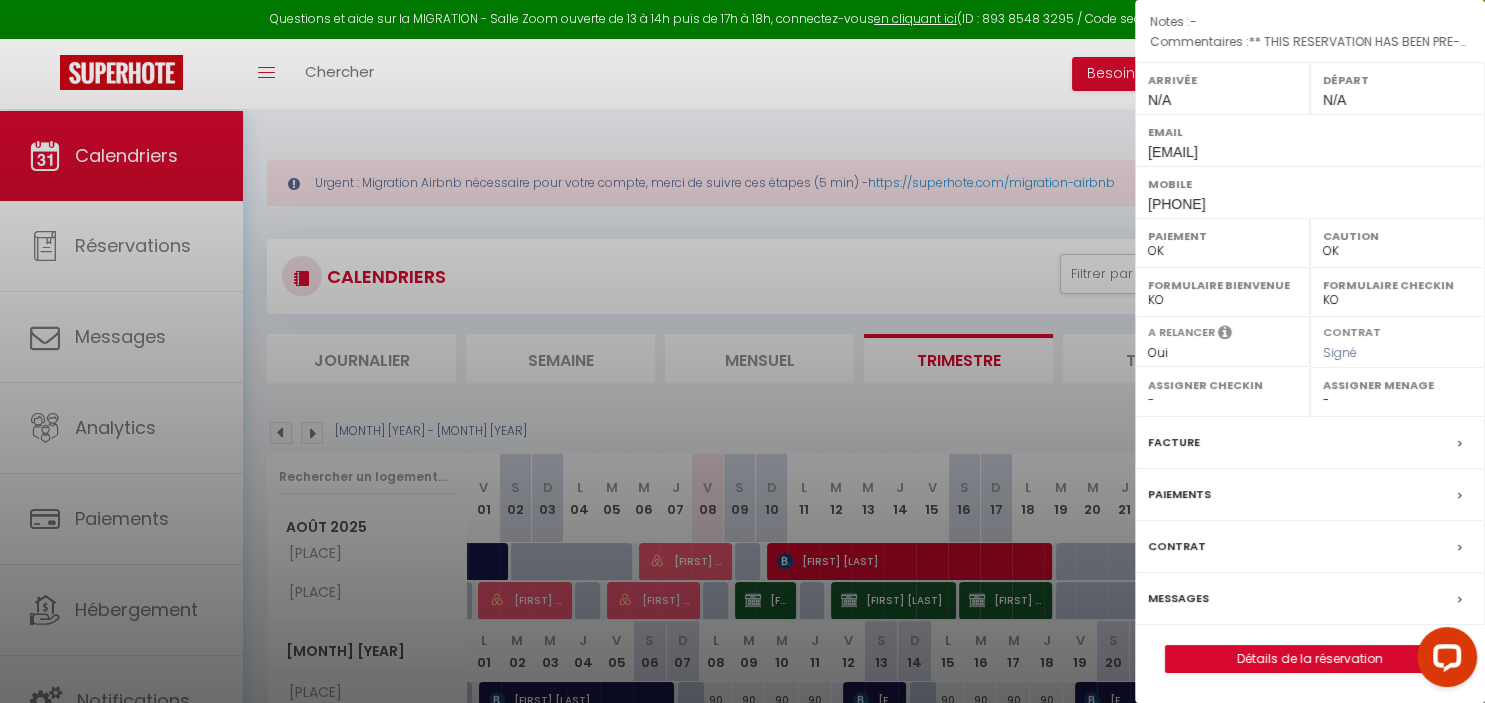 select 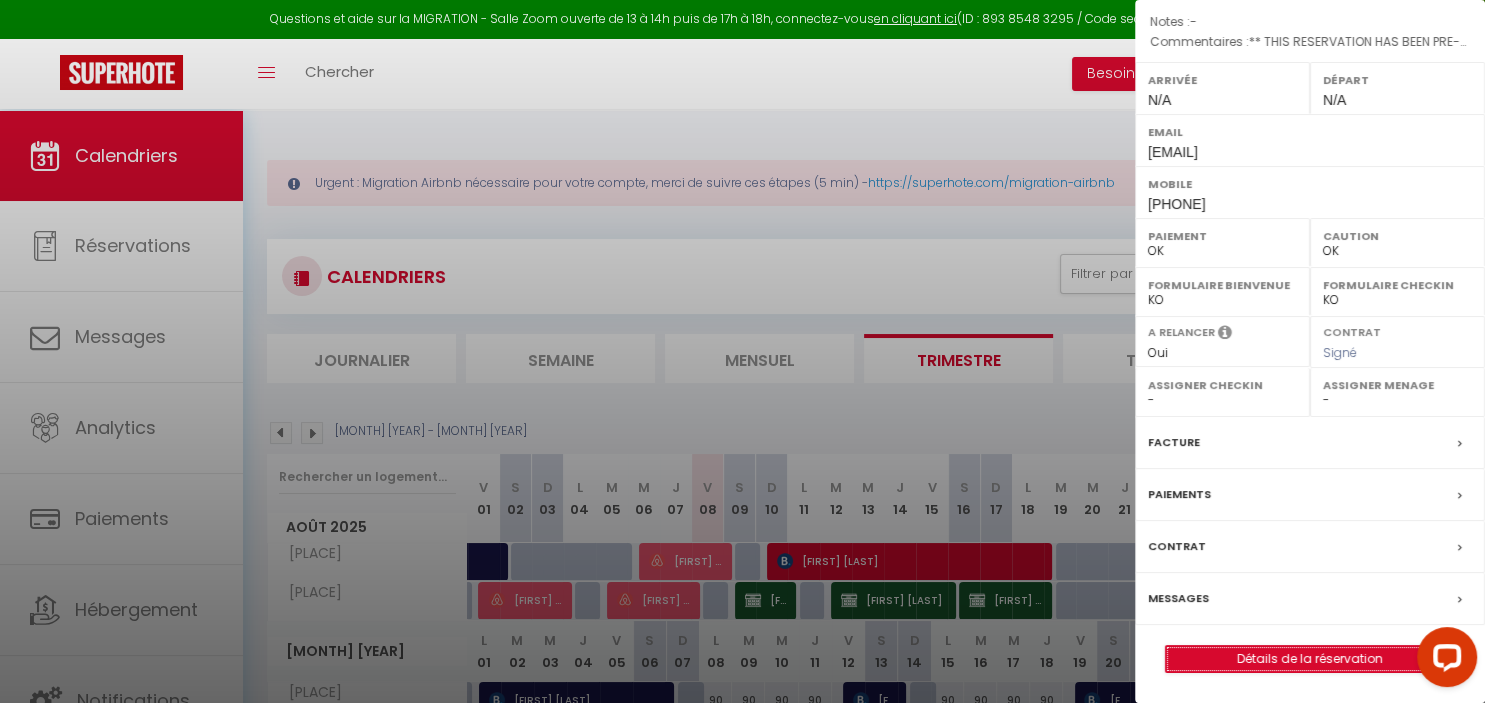 click on "Détails de la réservation" at bounding box center (1310, 659) 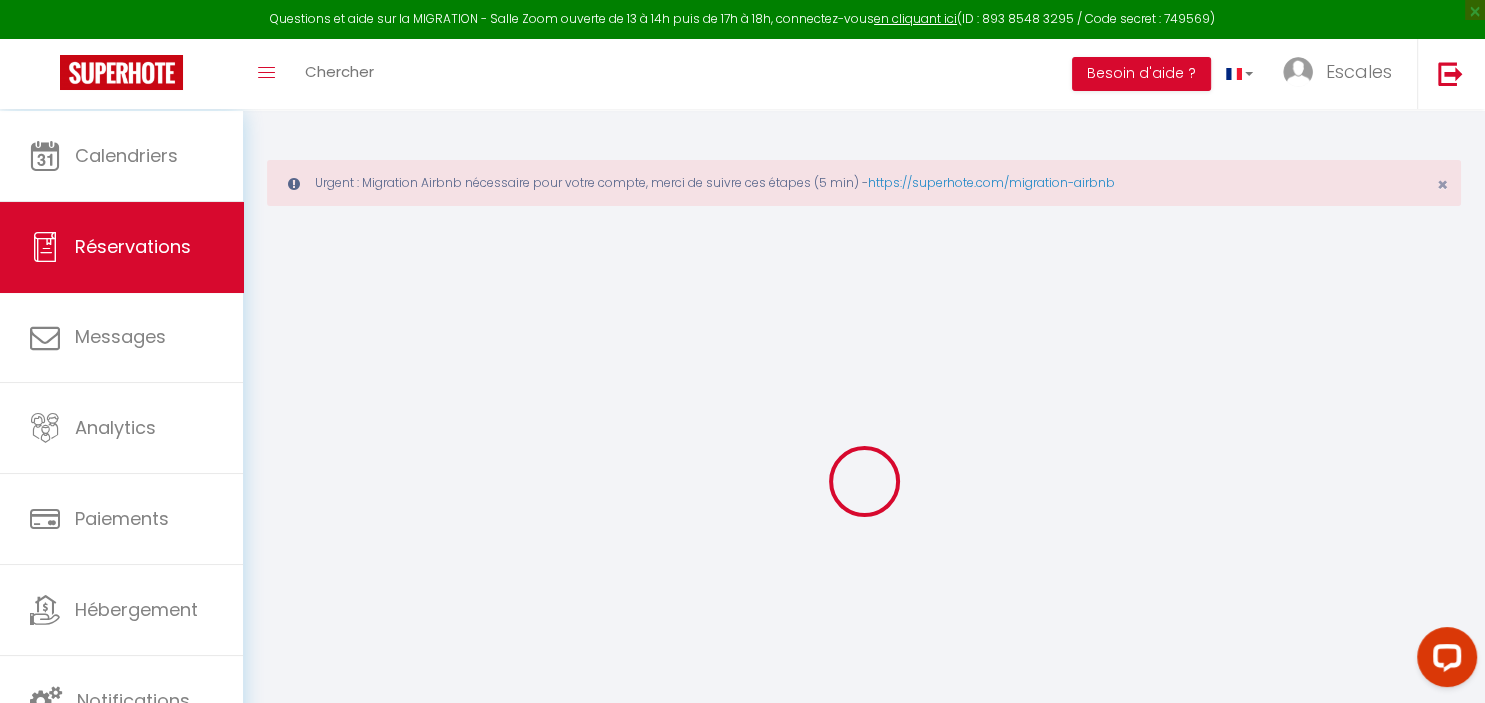 select 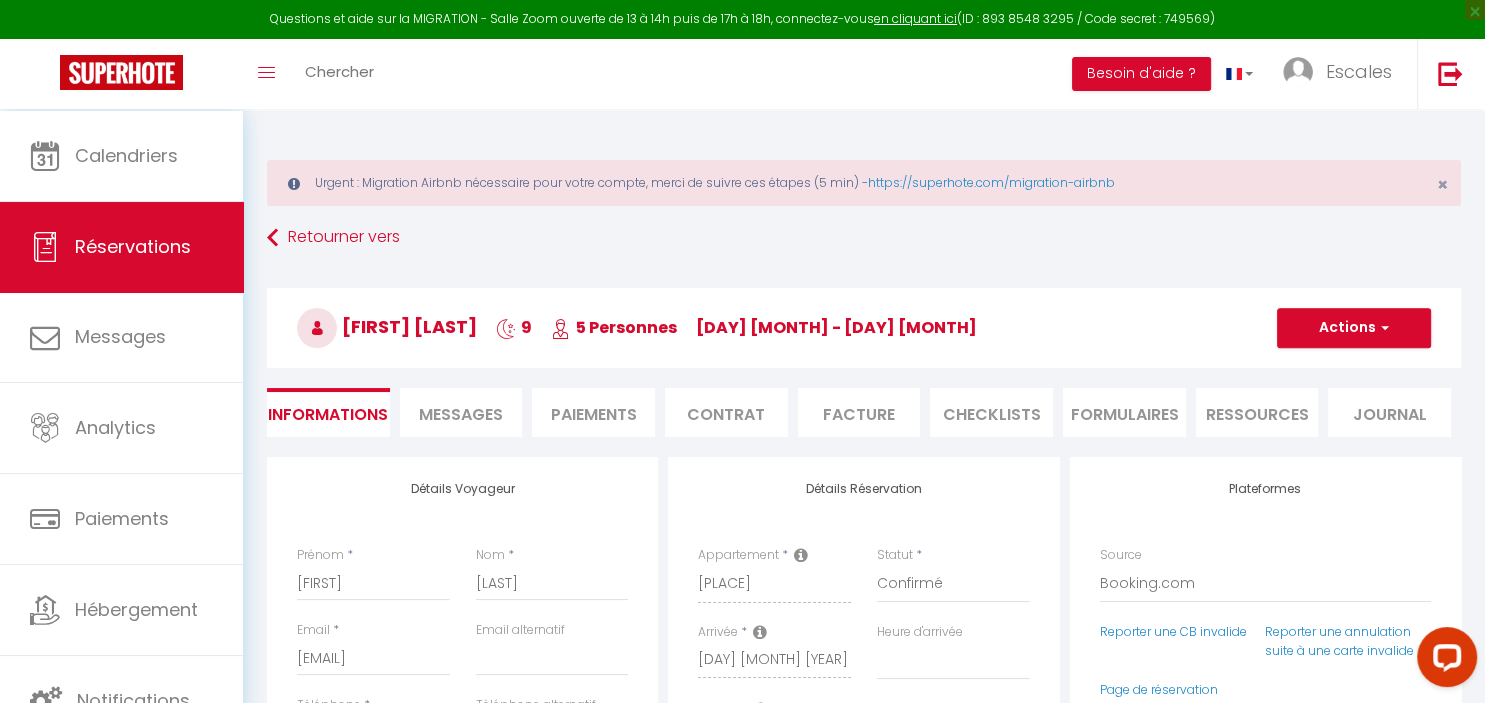 select 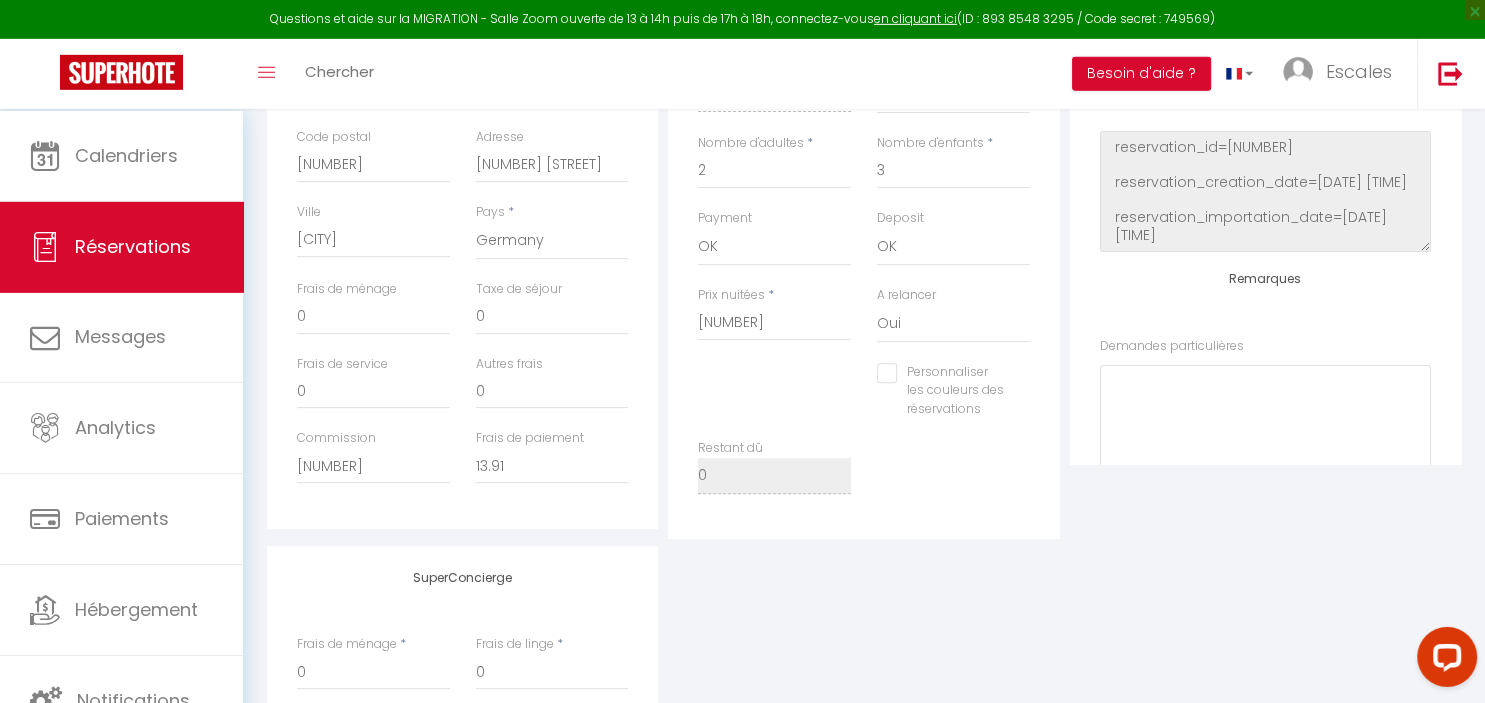 scroll, scrollTop: 720, scrollLeft: 0, axis: vertical 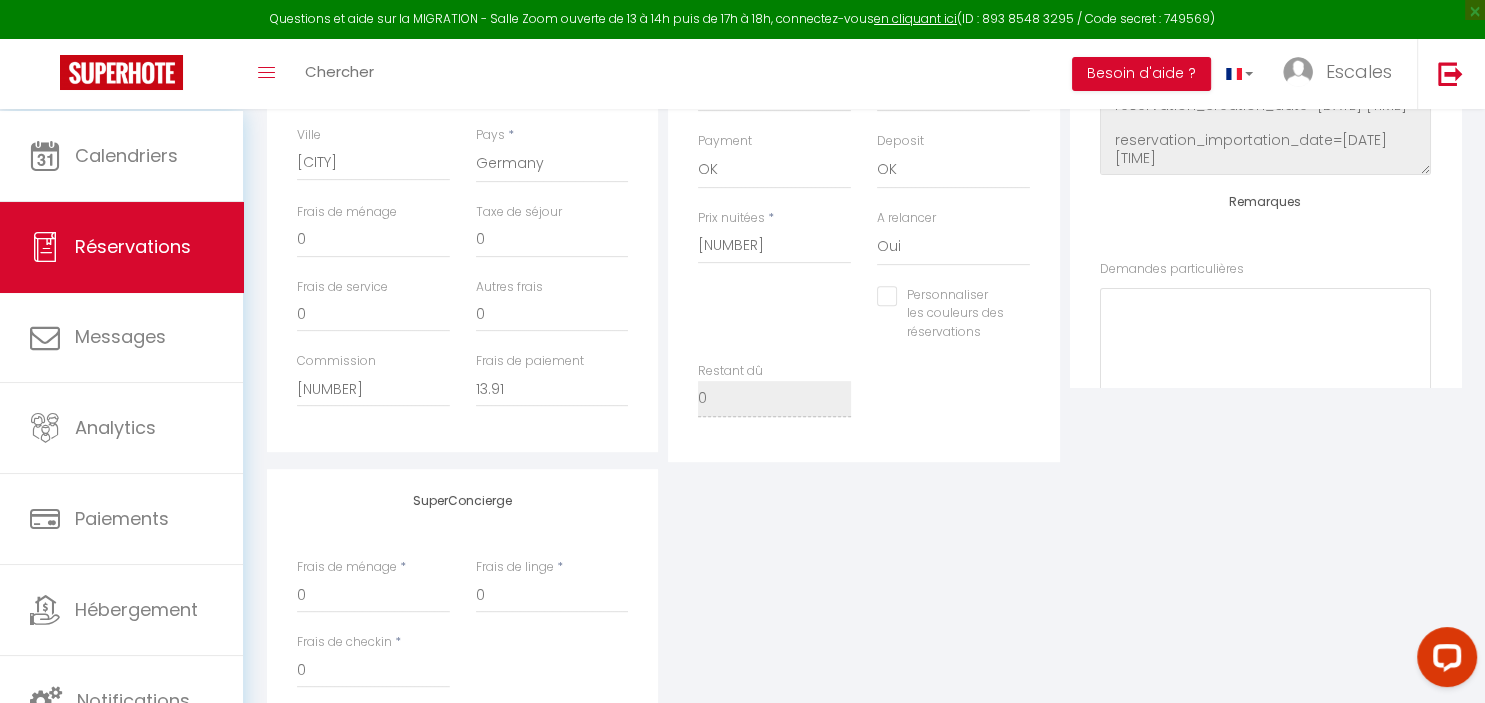 click on "Personnaliser les couleurs des réservations" at bounding box center (951, 314) 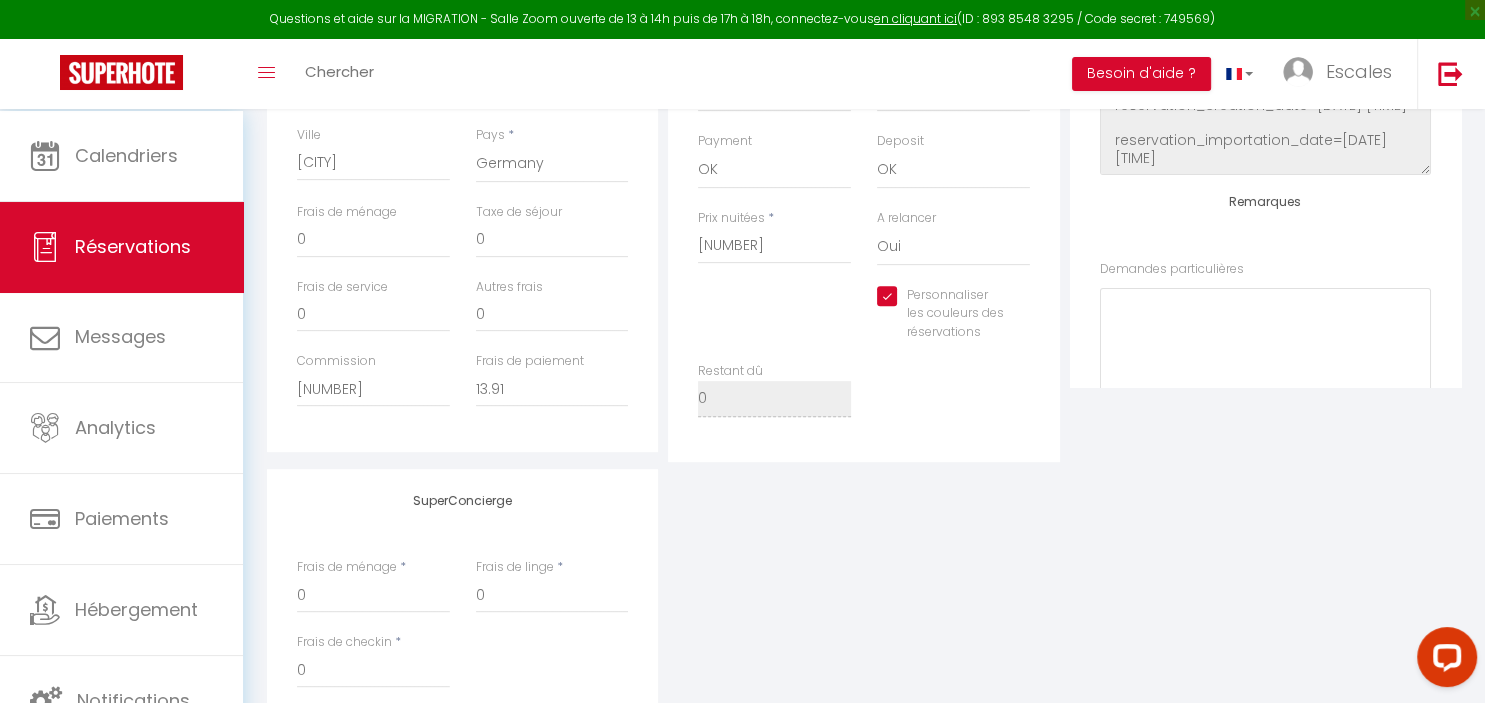 select 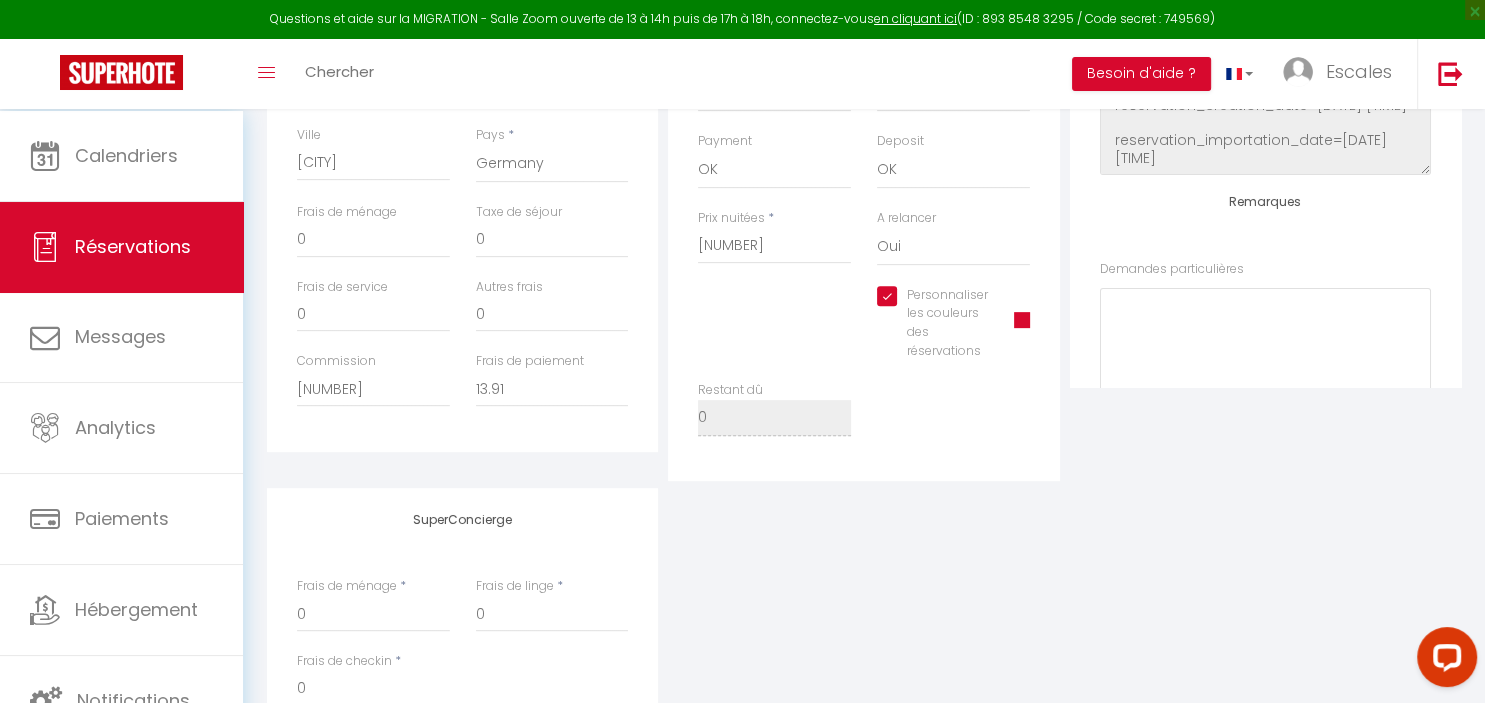 click at bounding box center [1022, 320] 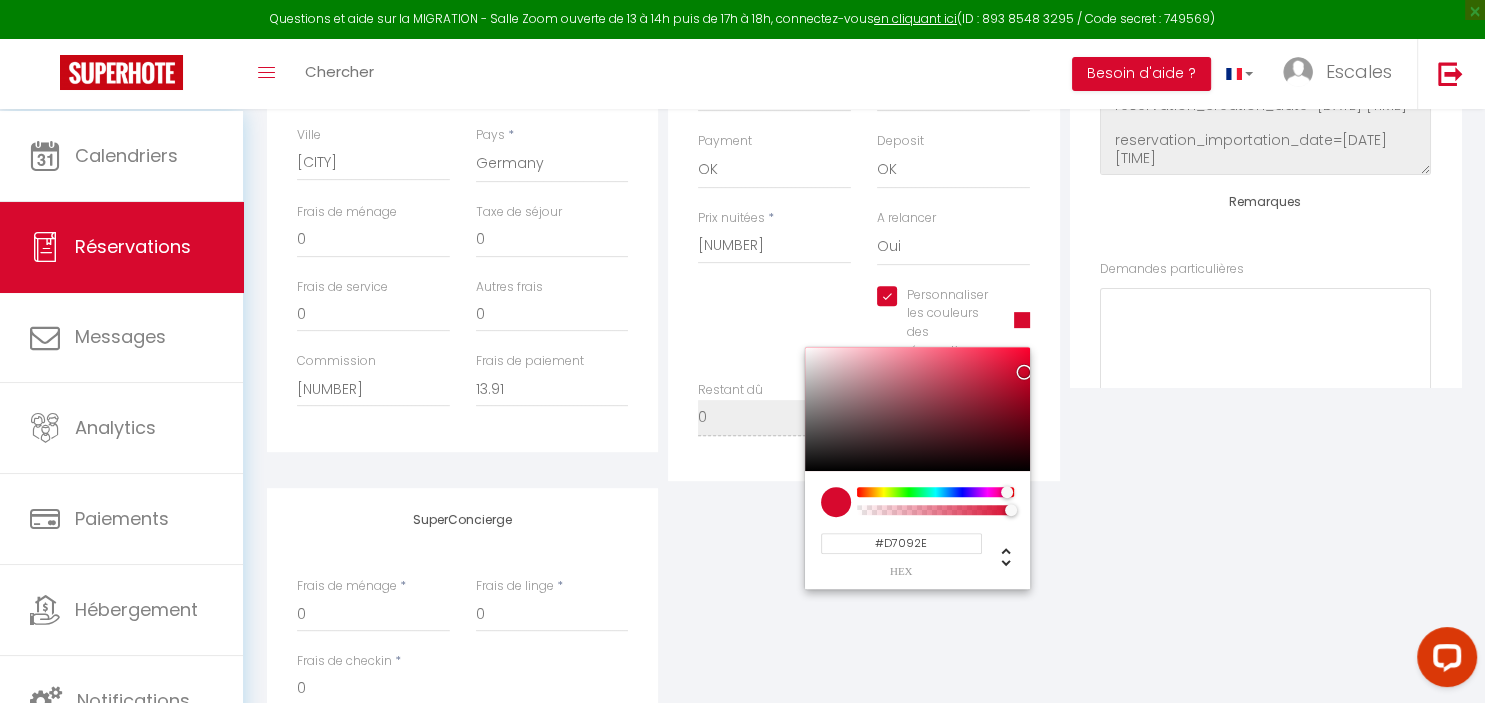 drag, startPoint x: 946, startPoint y: 603, endPoint x: 824, endPoint y: 603, distance: 122 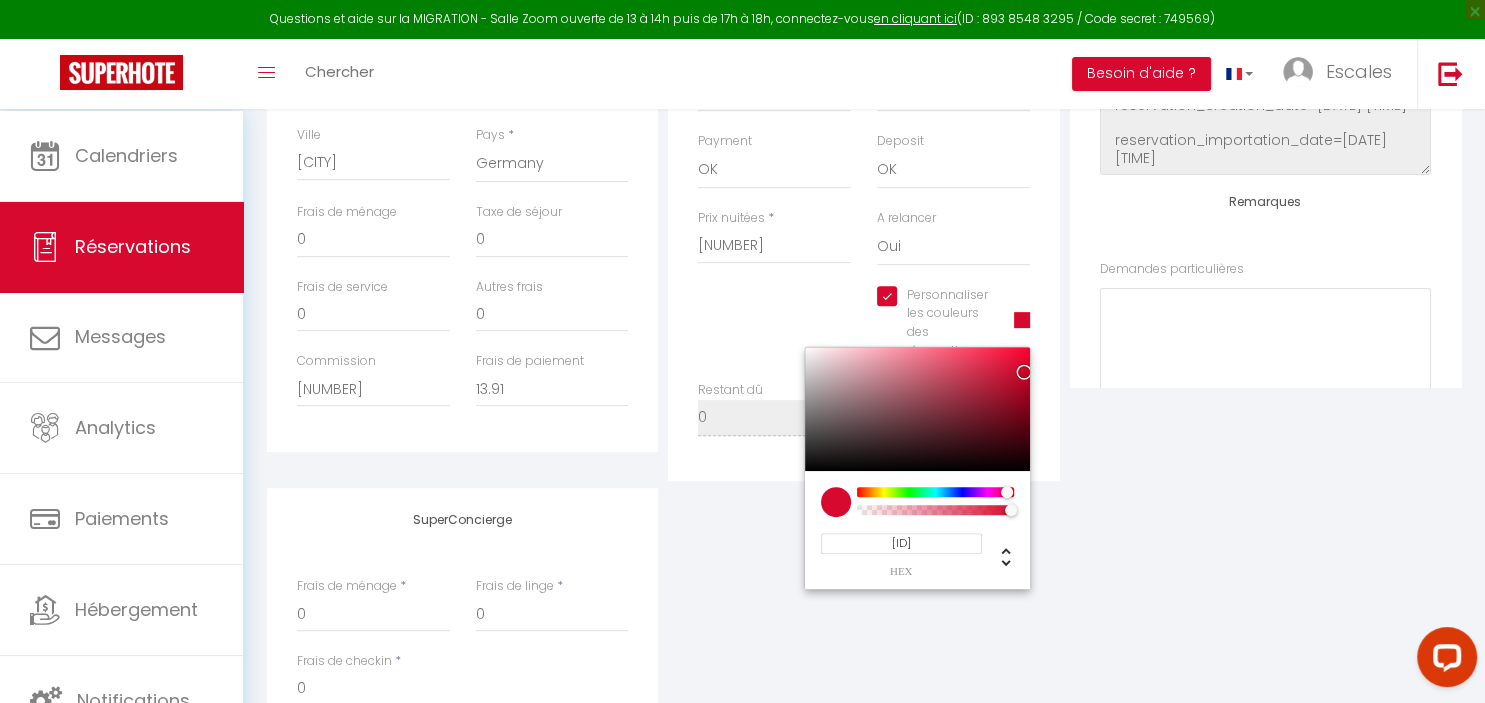 type on "[ID]" 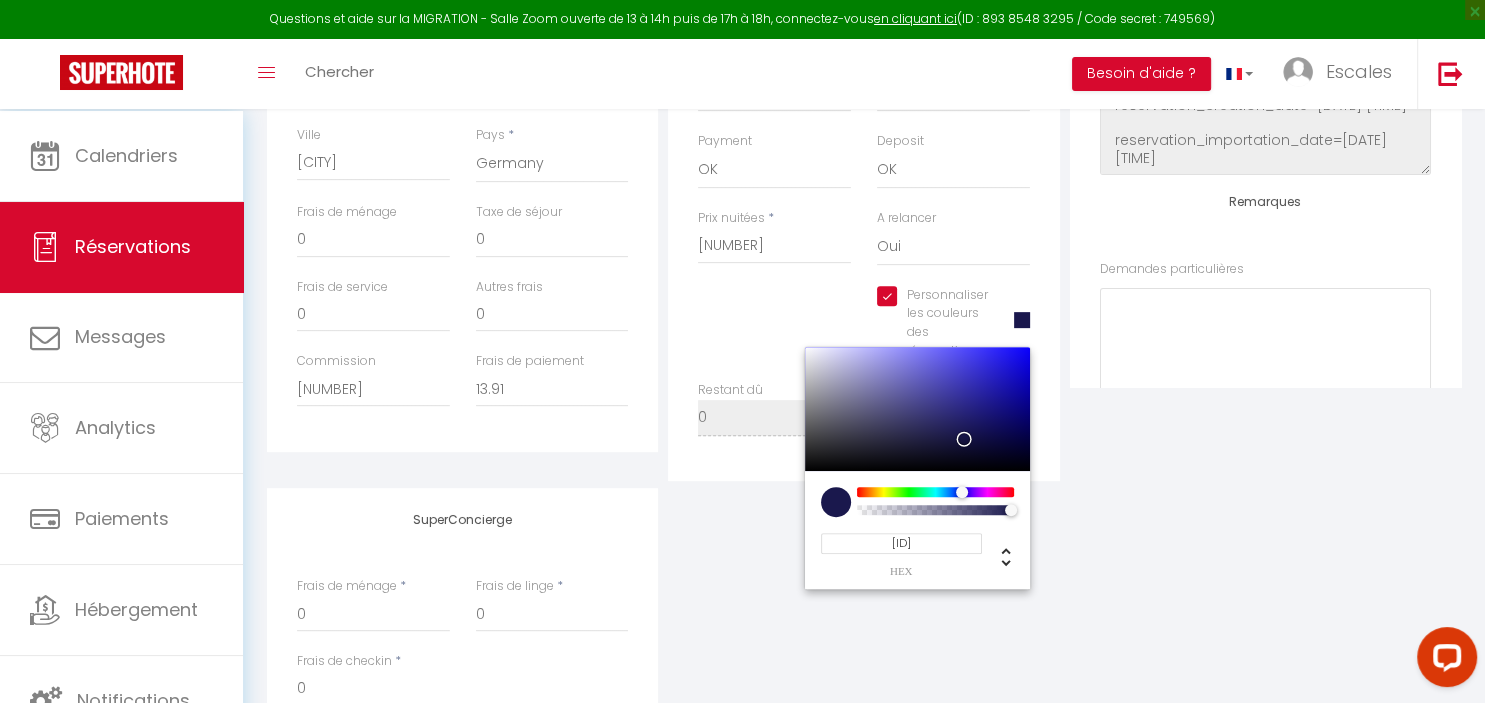 type on "[ID]" 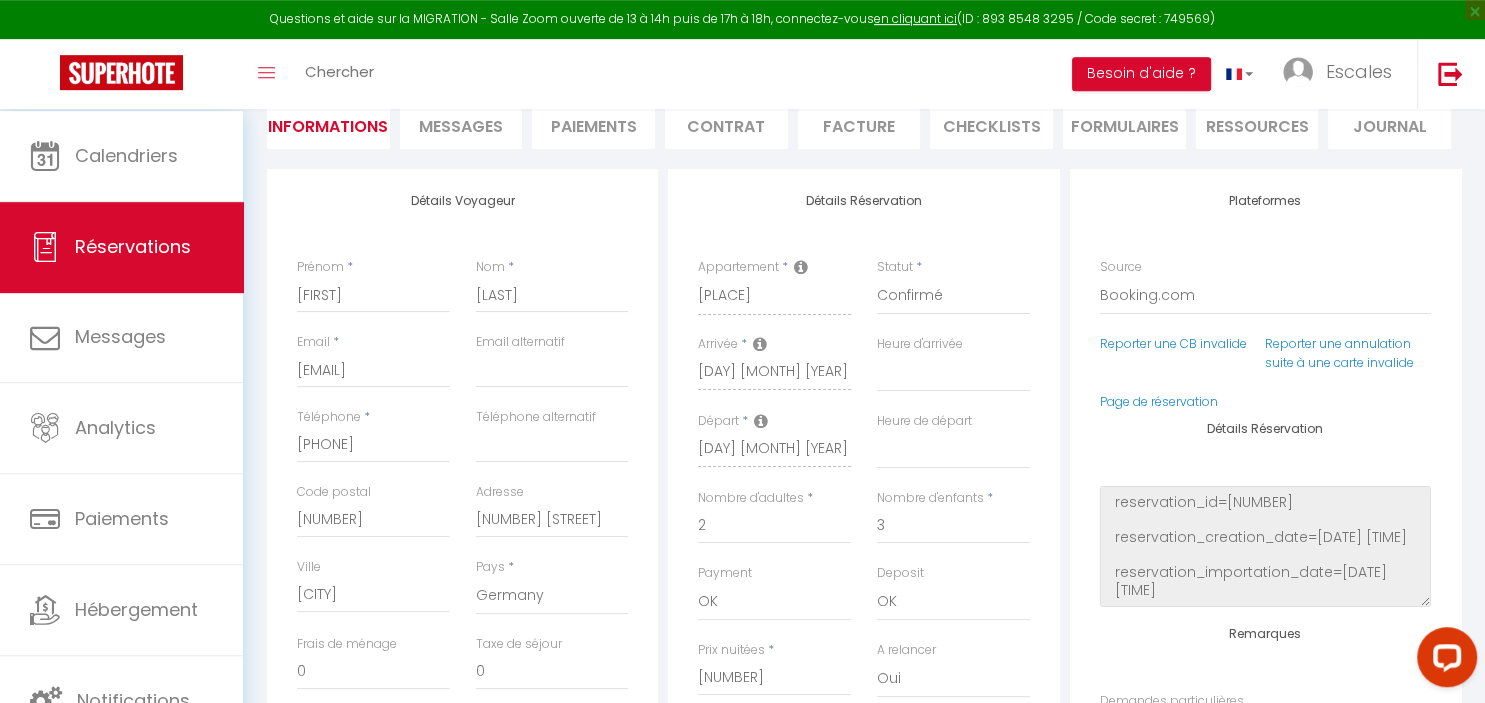 scroll, scrollTop: 120, scrollLeft: 0, axis: vertical 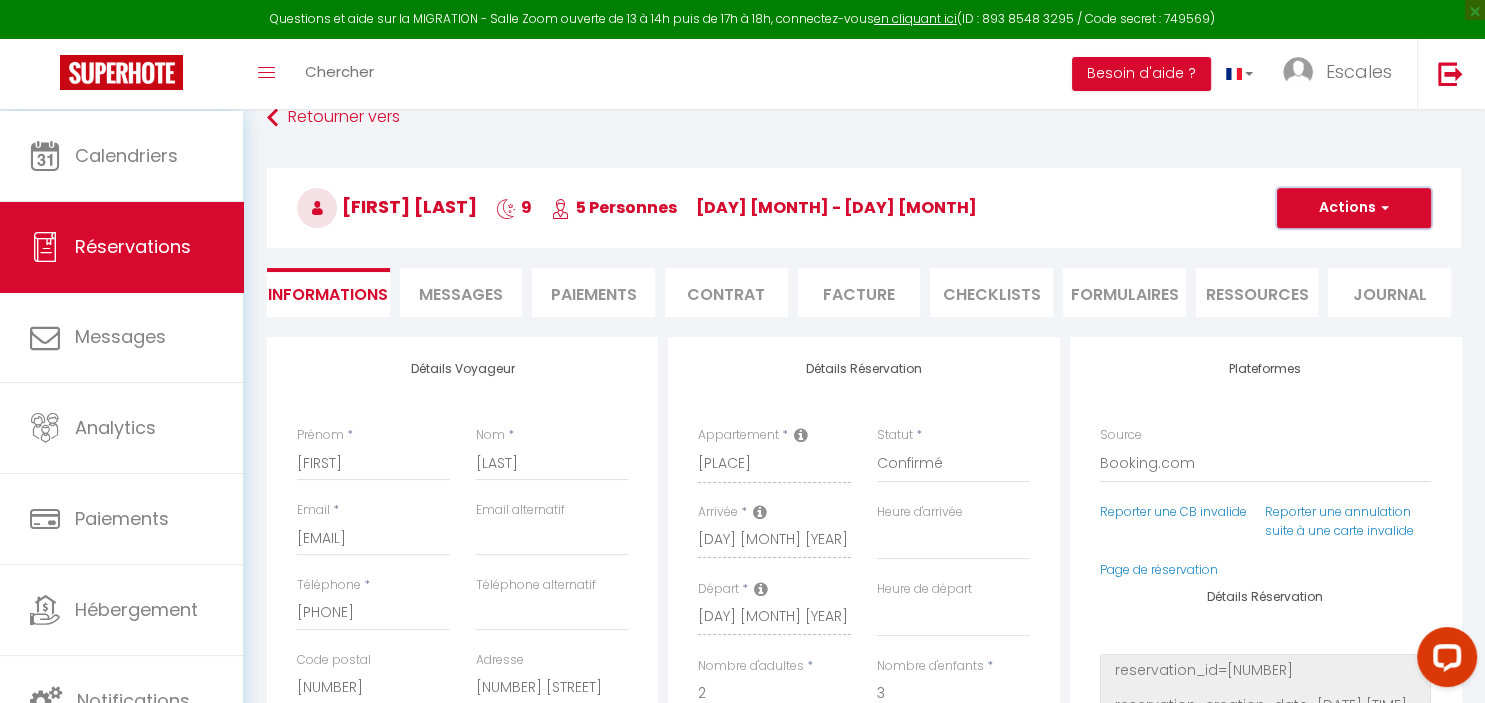 click on "Actions" at bounding box center (1354, 208) 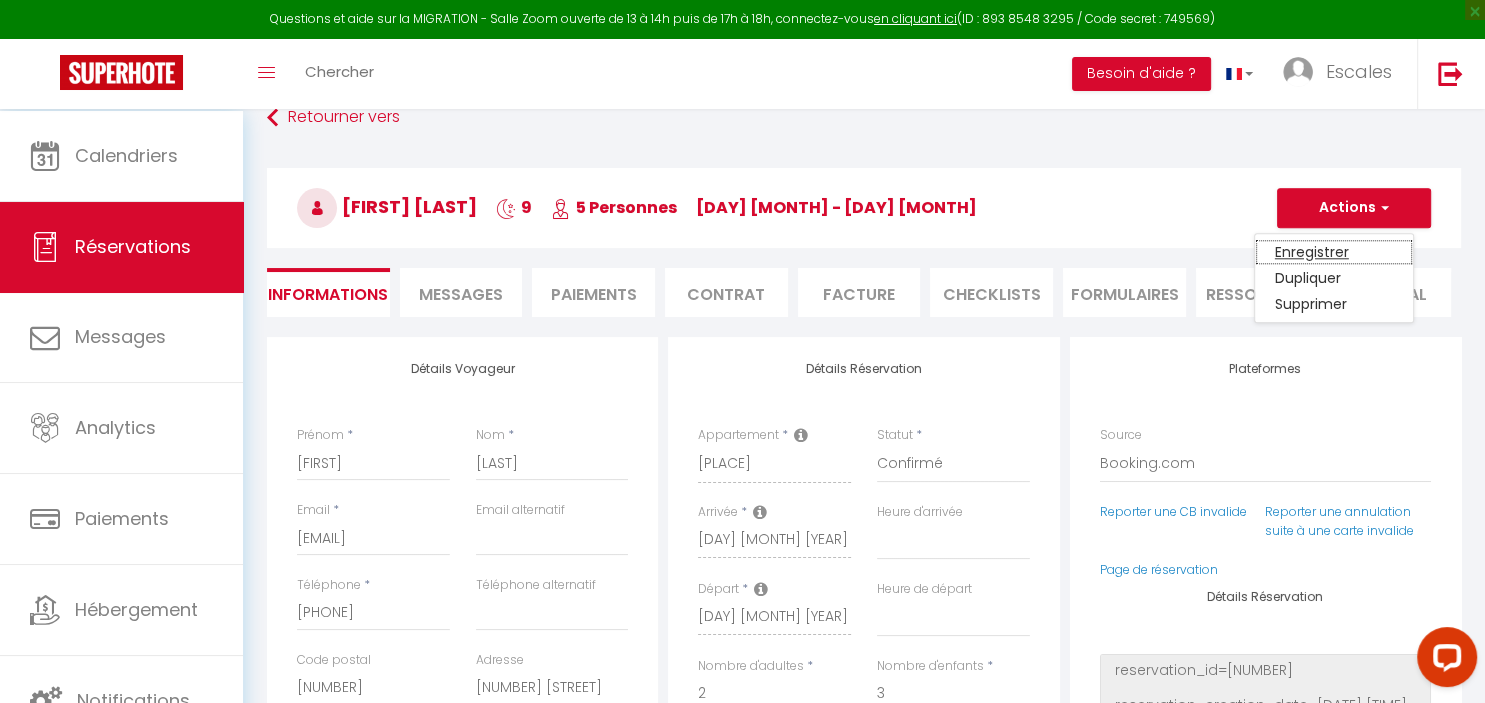 click on "Enregistrer" at bounding box center (1334, 252) 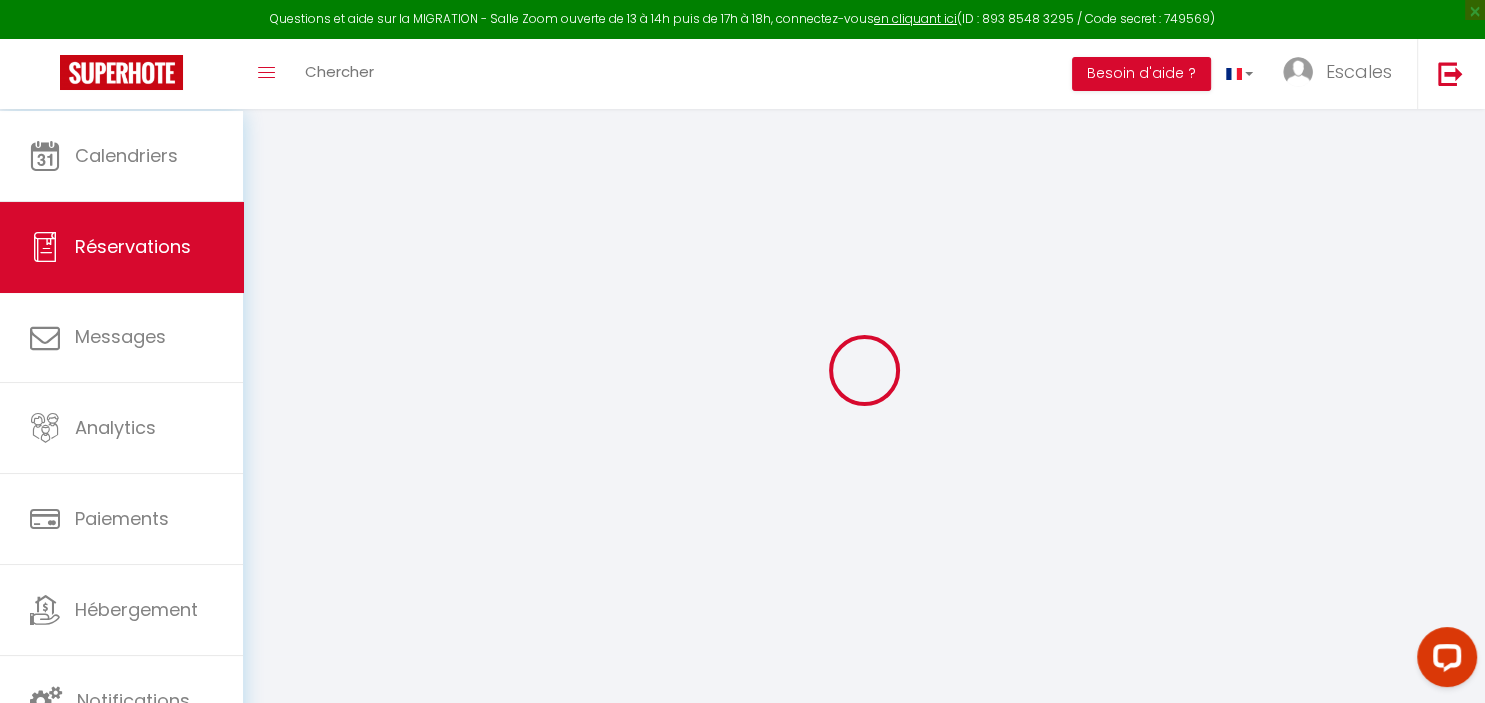scroll, scrollTop: 111, scrollLeft: 0, axis: vertical 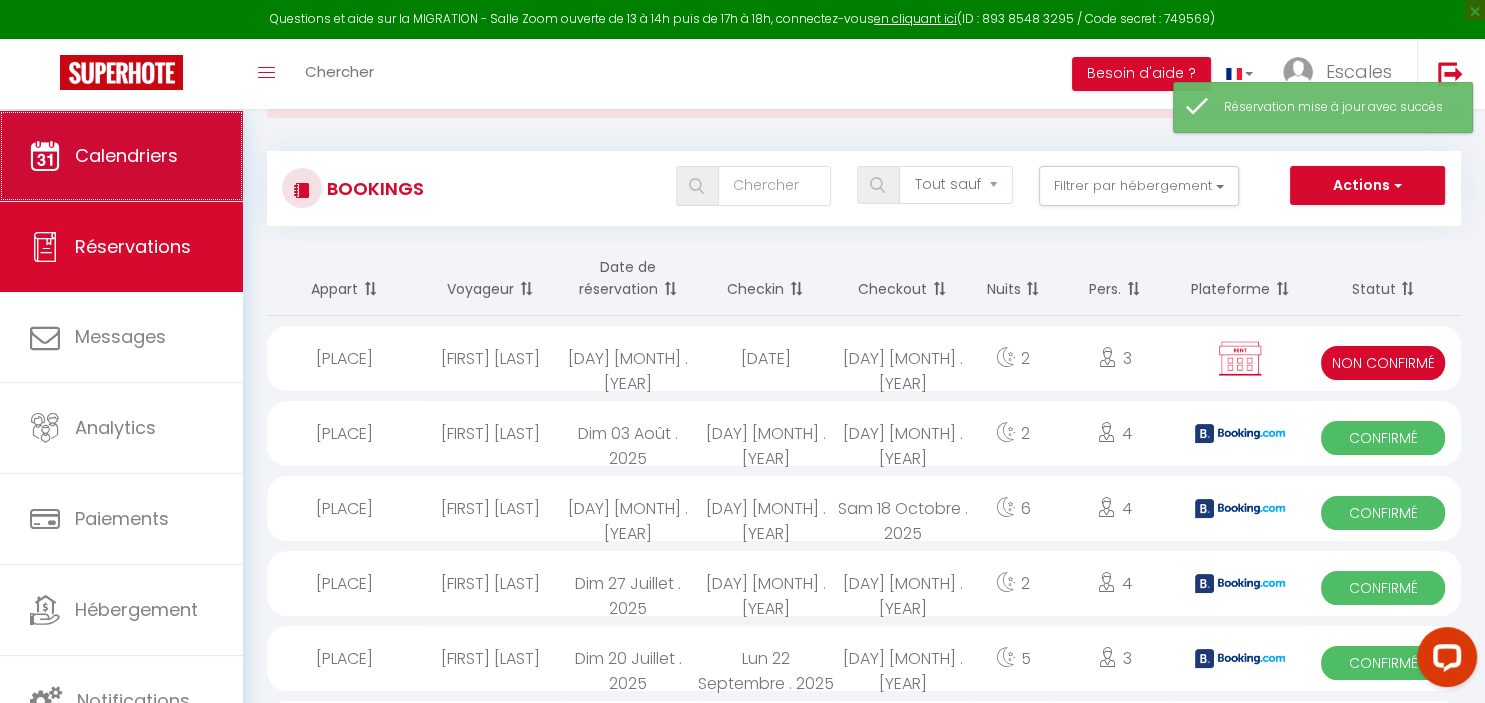 click on "Calendriers" at bounding box center [121, 156] 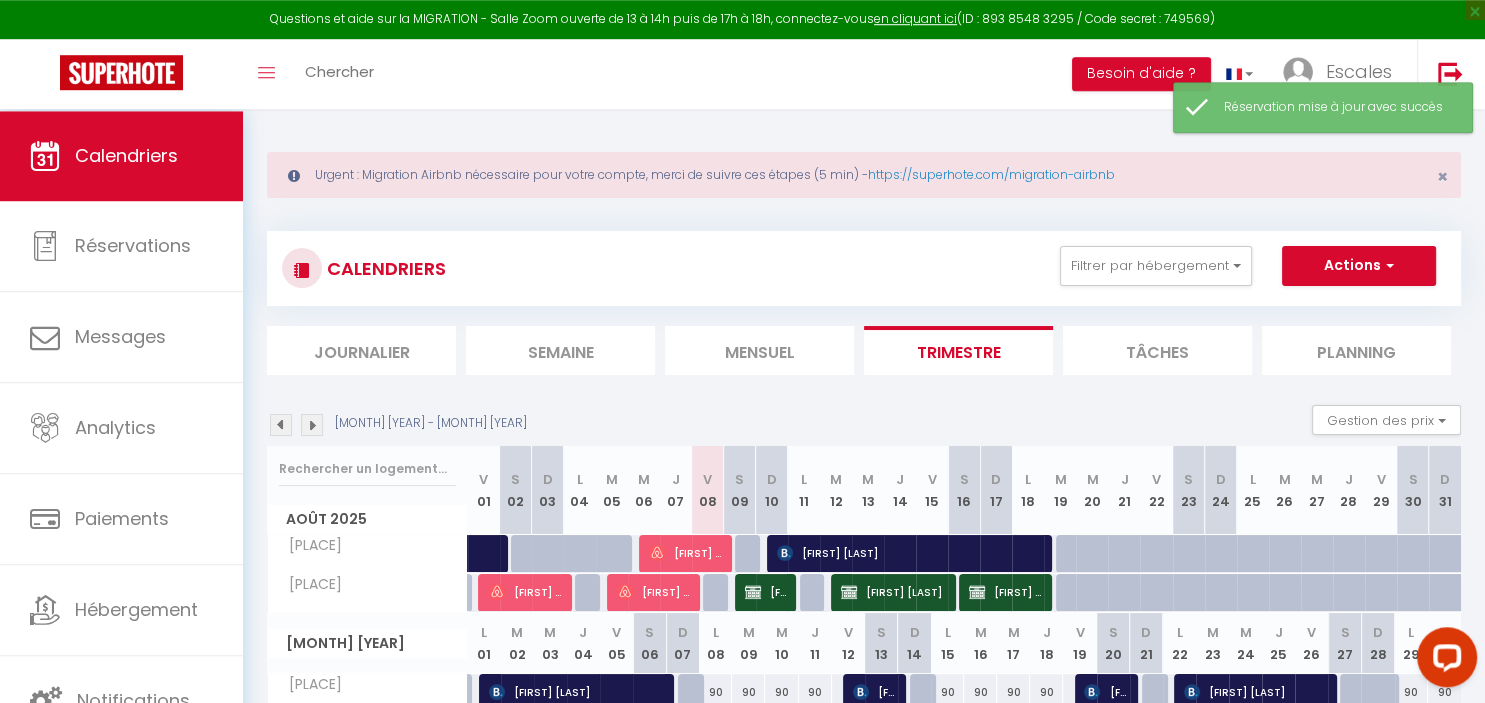 scroll, scrollTop: 240, scrollLeft: 0, axis: vertical 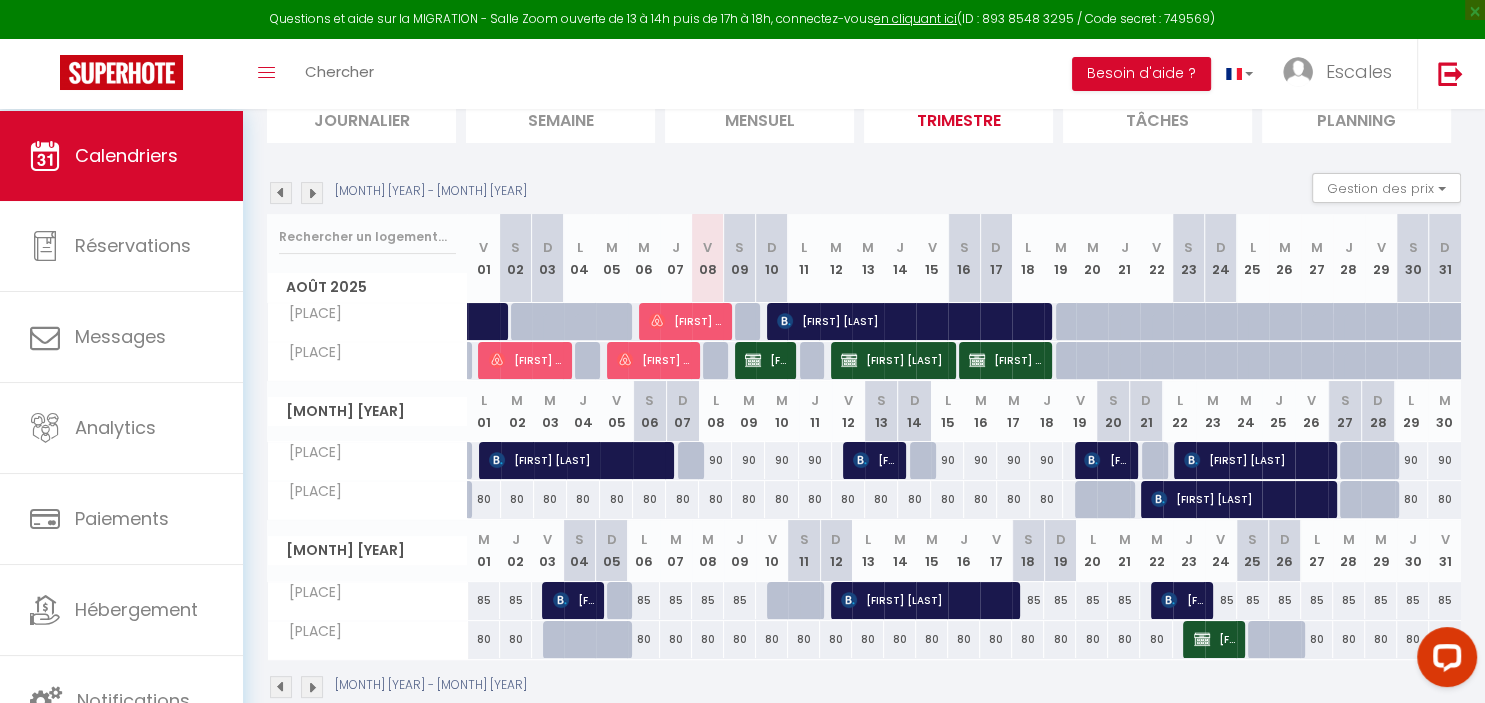click on "[FIRST] [LAST]" at bounding box center [574, 460] 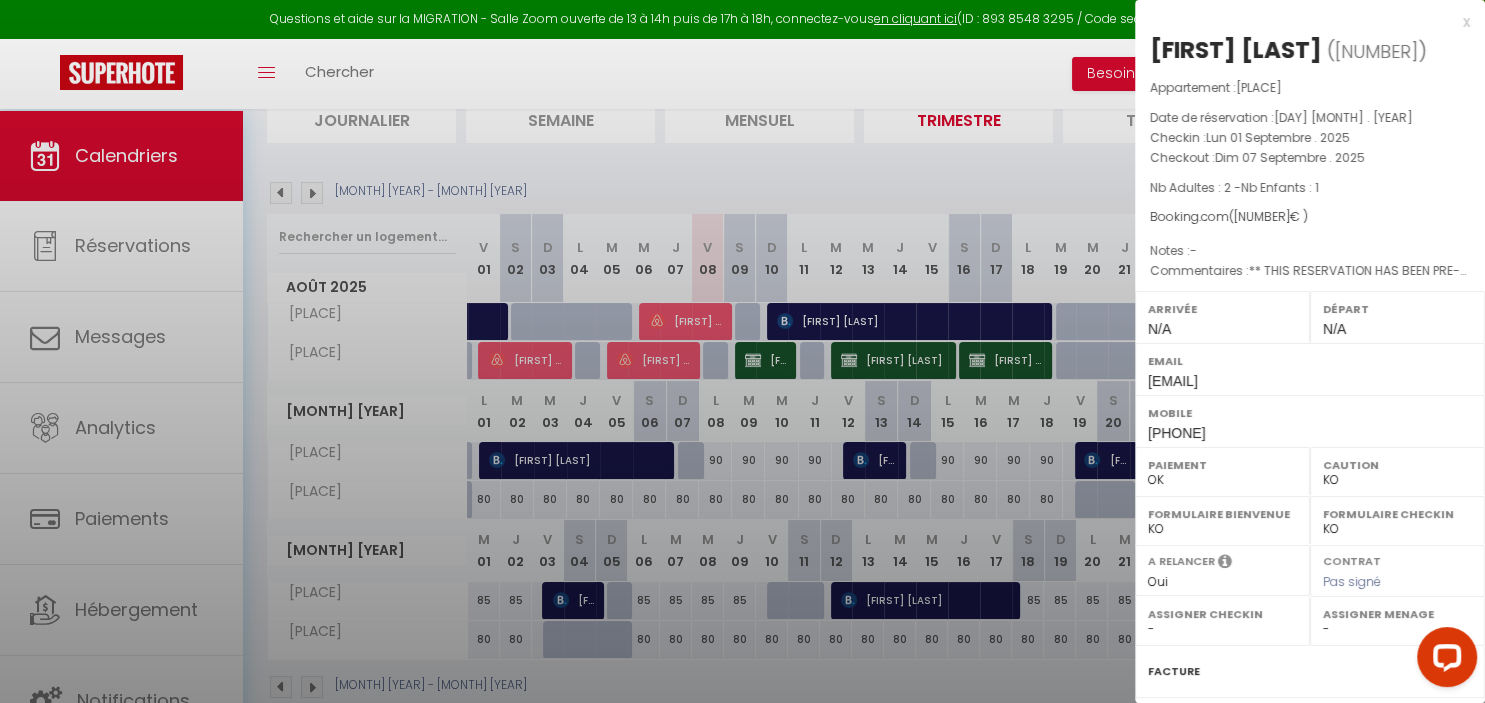 scroll, scrollTop: 270, scrollLeft: 0, axis: vertical 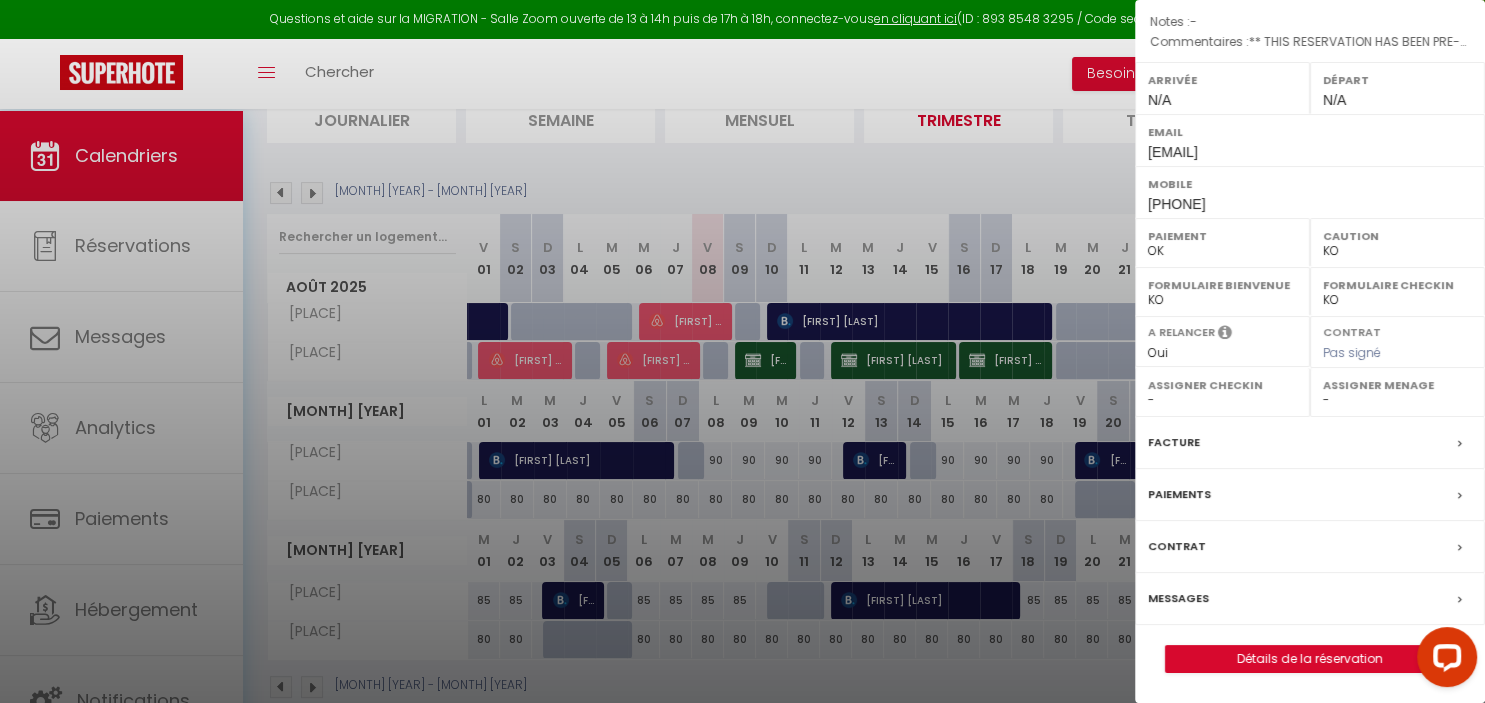 click at bounding box center (742, 351) 